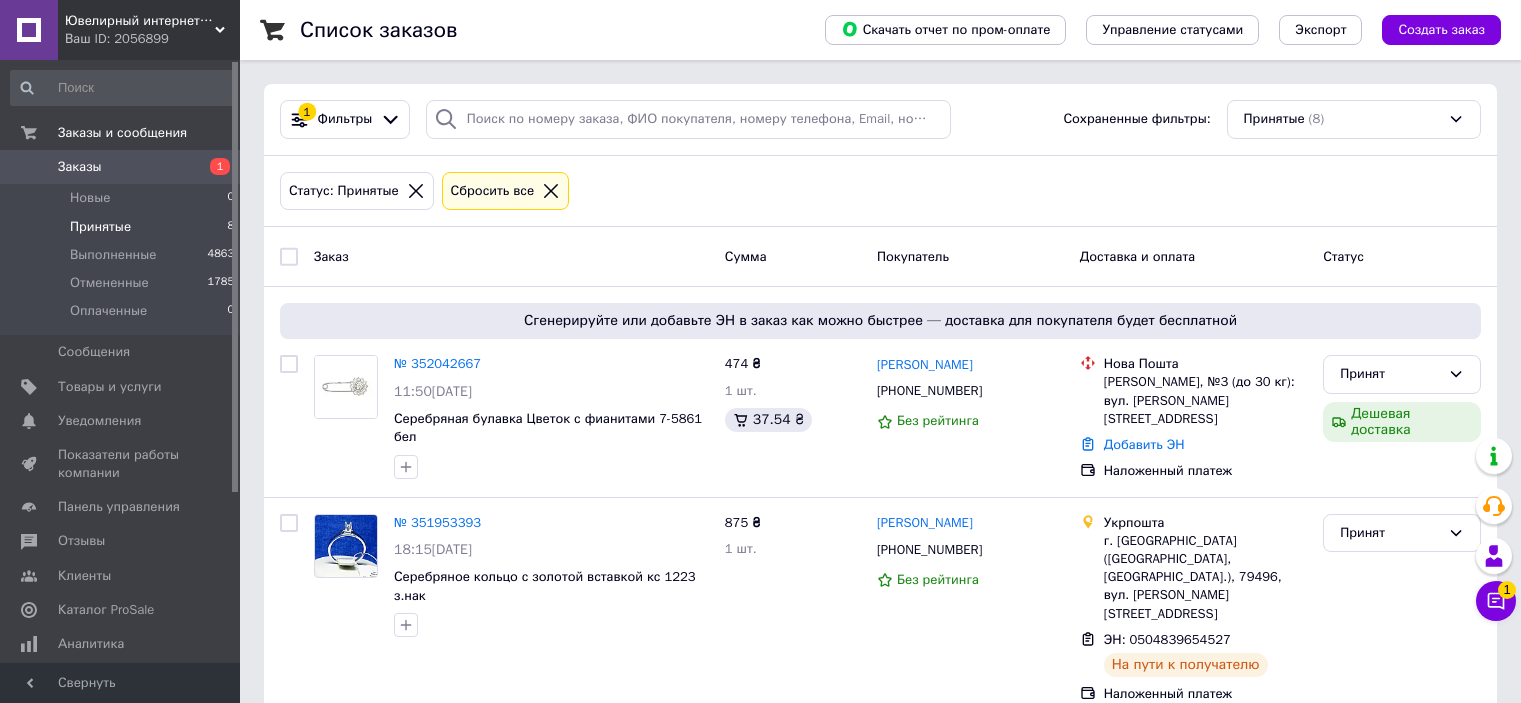 scroll, scrollTop: 0, scrollLeft: 0, axis: both 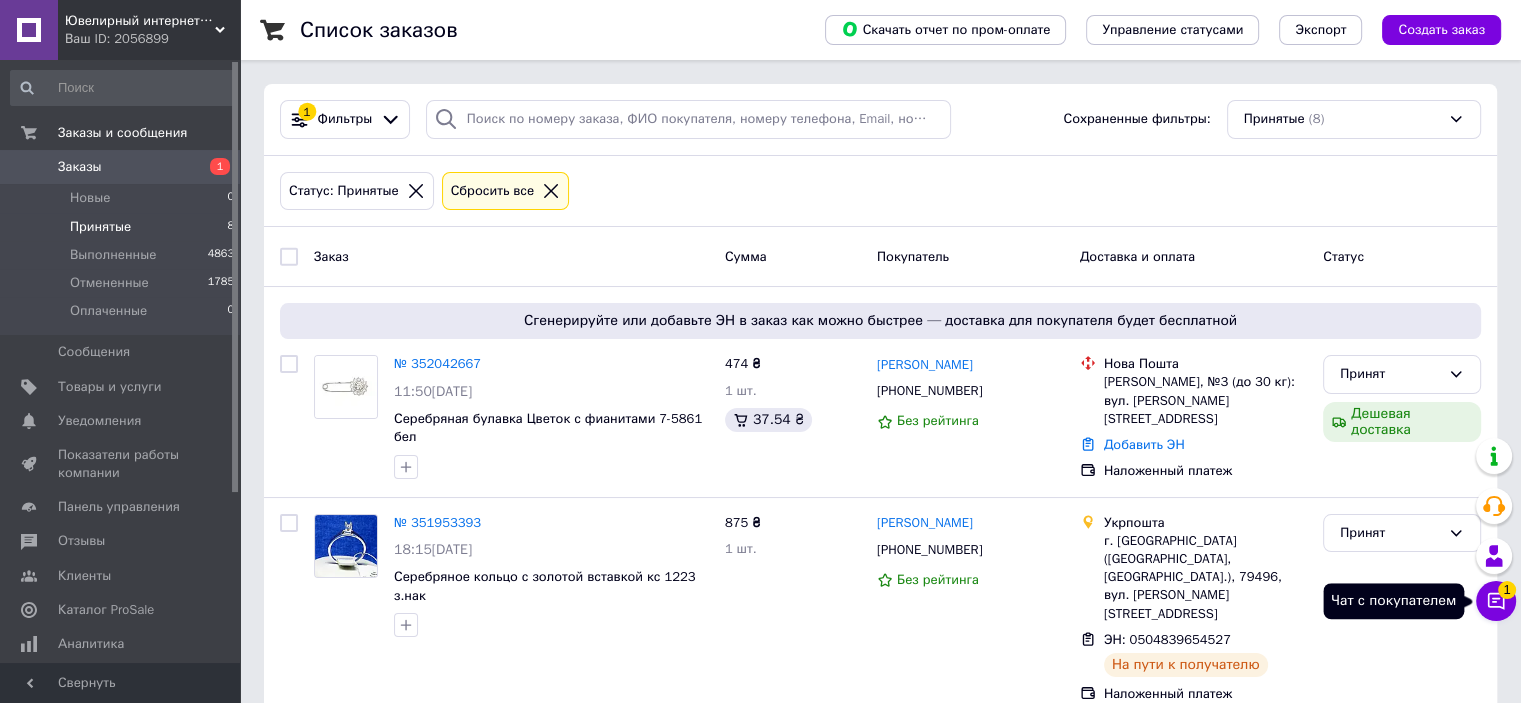 click 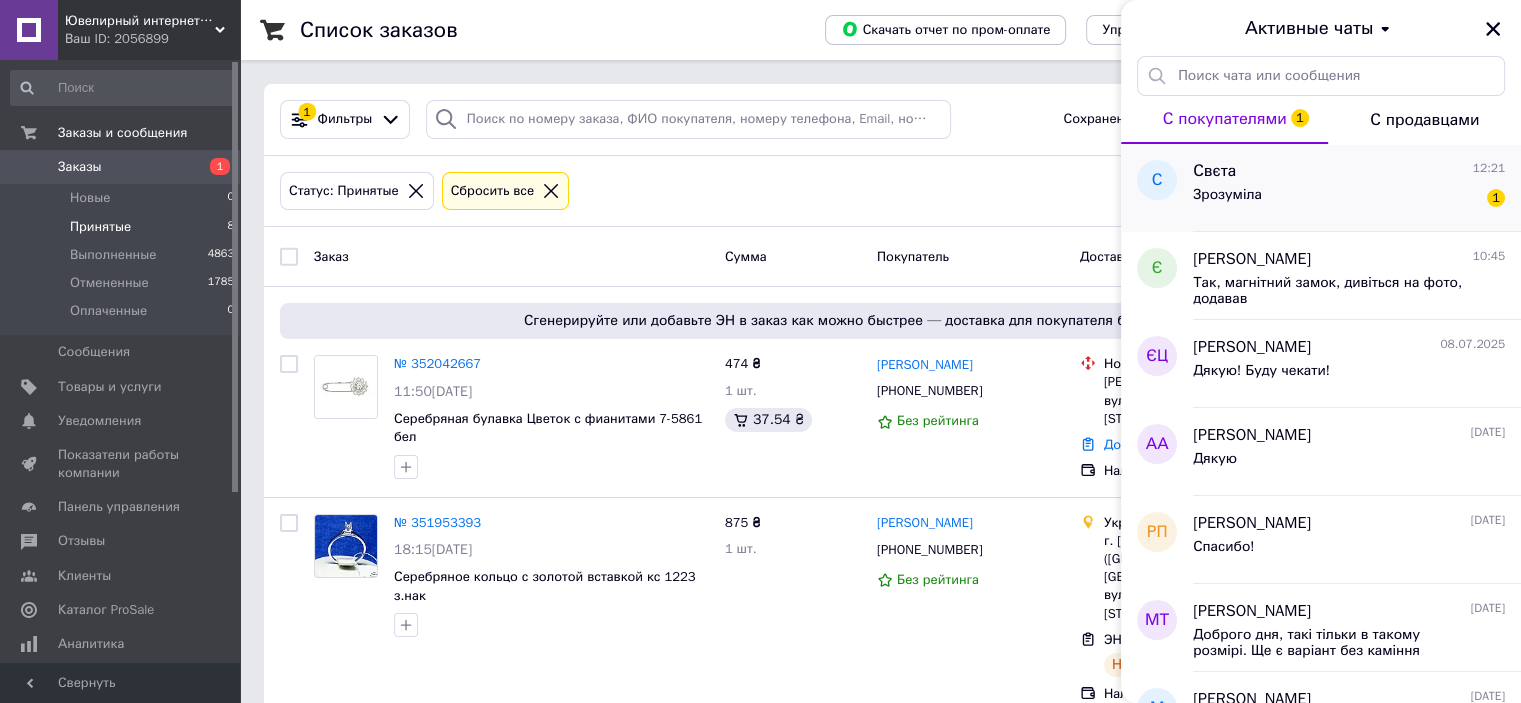 click on "Зрозуміла 1" at bounding box center (1349, 199) 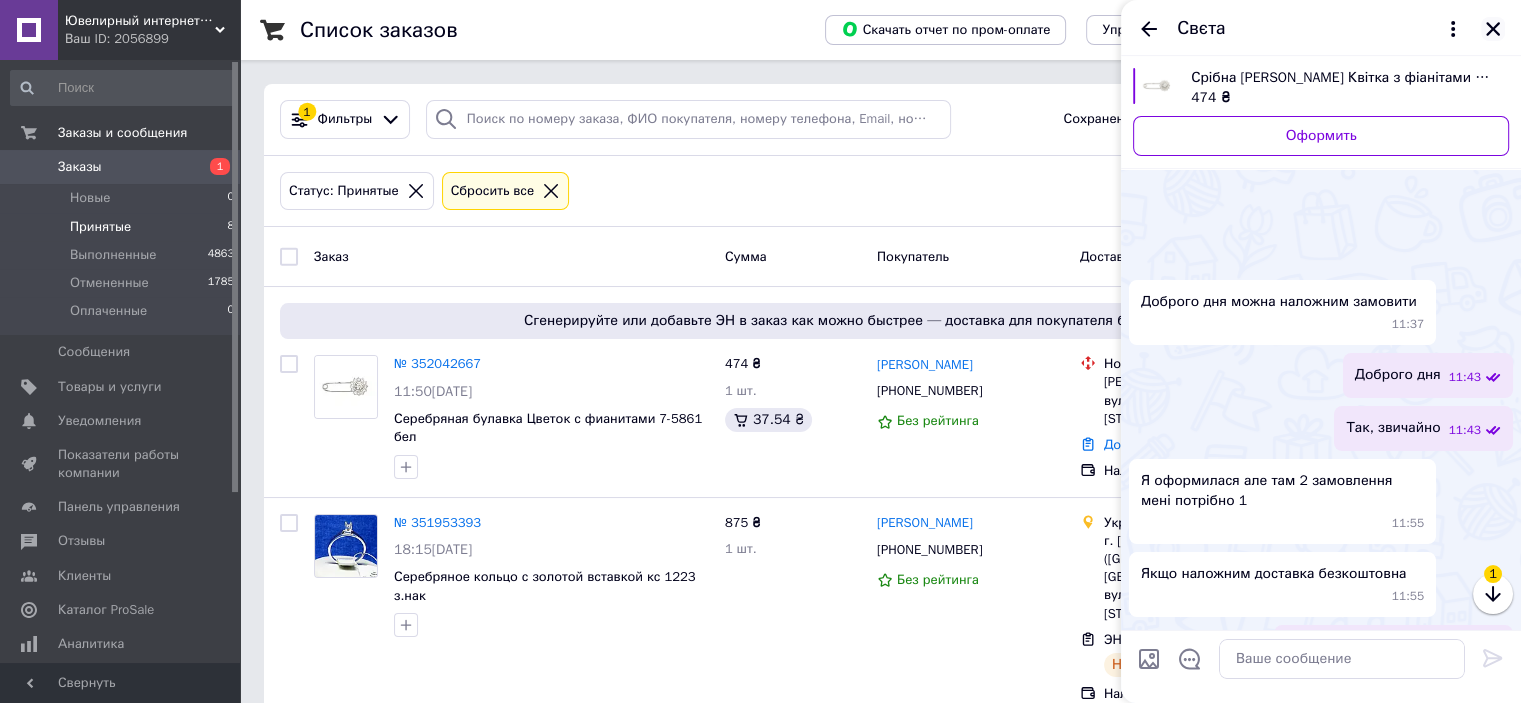 scroll, scrollTop: 656, scrollLeft: 0, axis: vertical 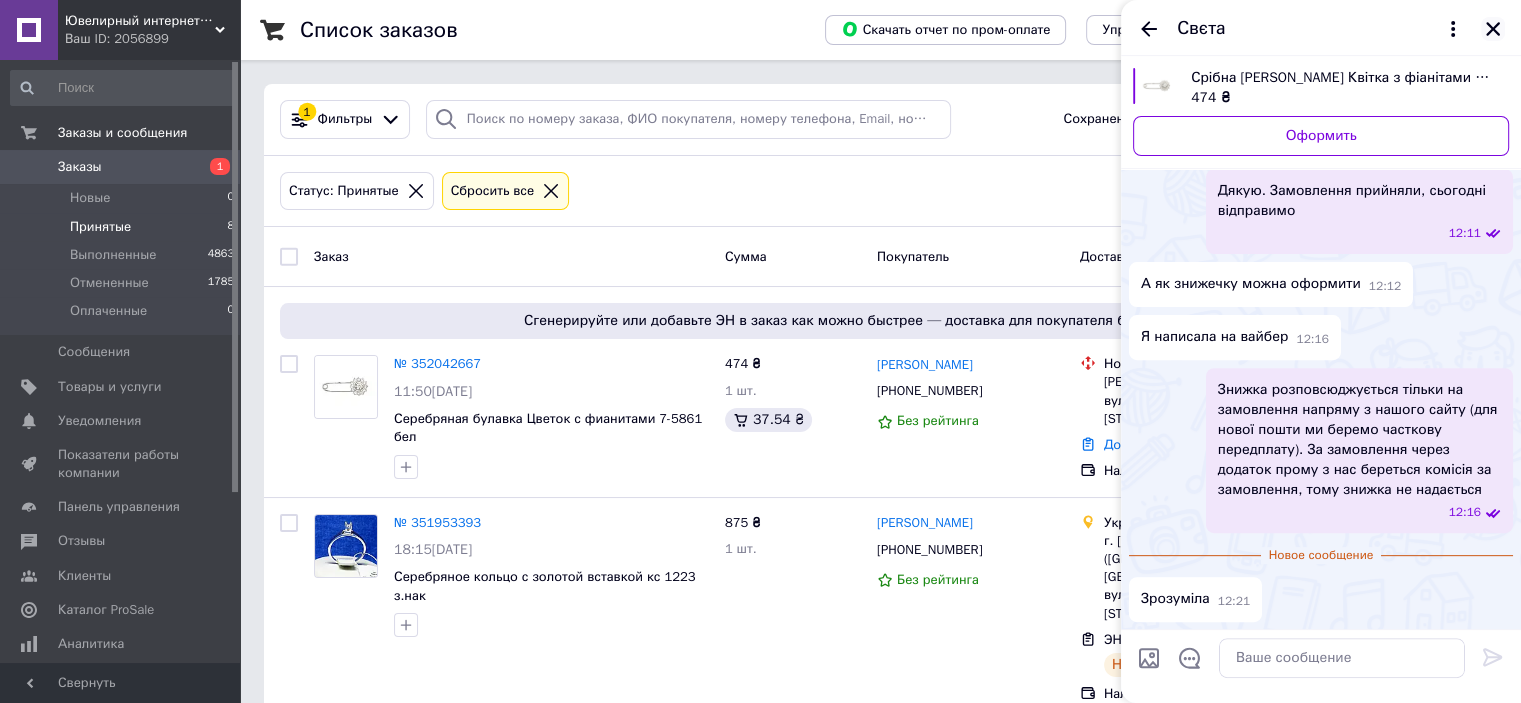 click 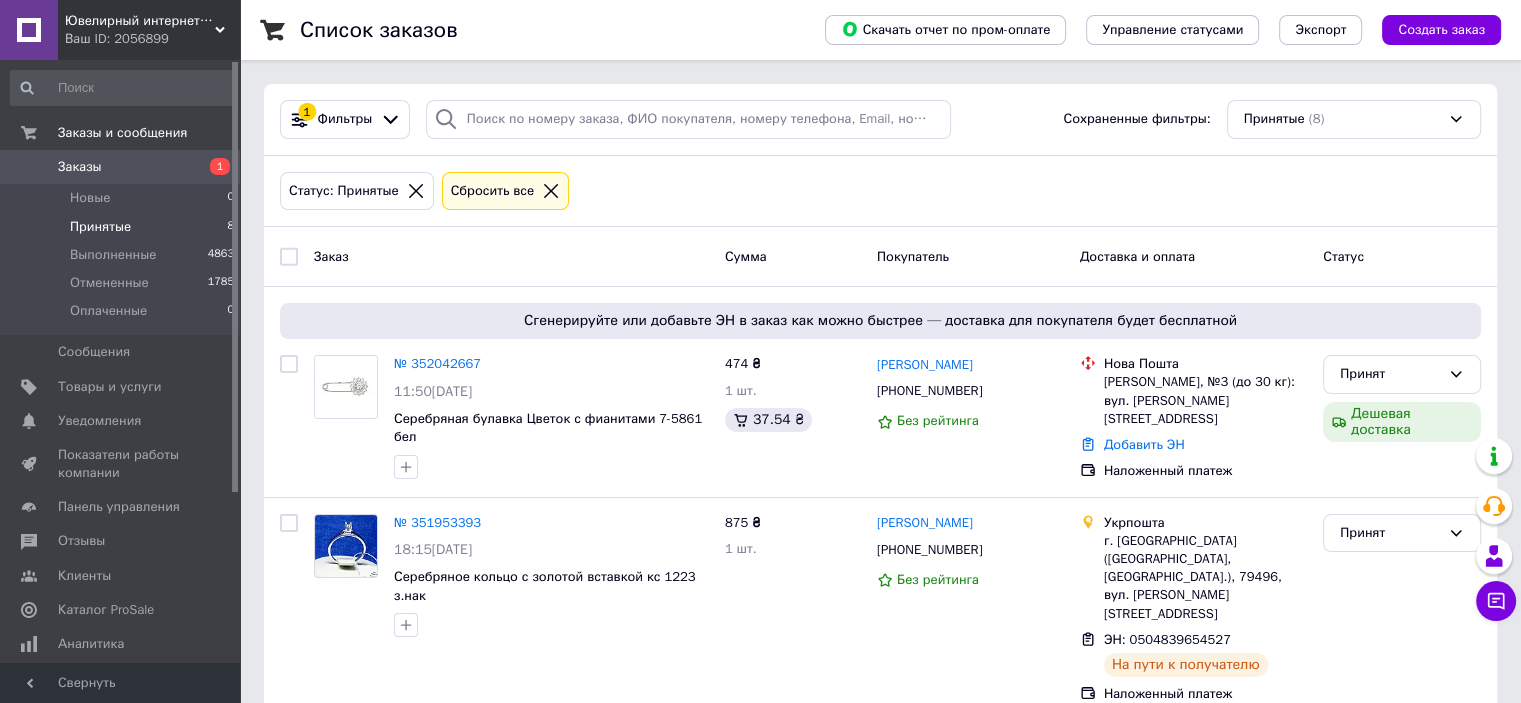 click on "Статус: Принятые Сбросить все" at bounding box center [880, 191] 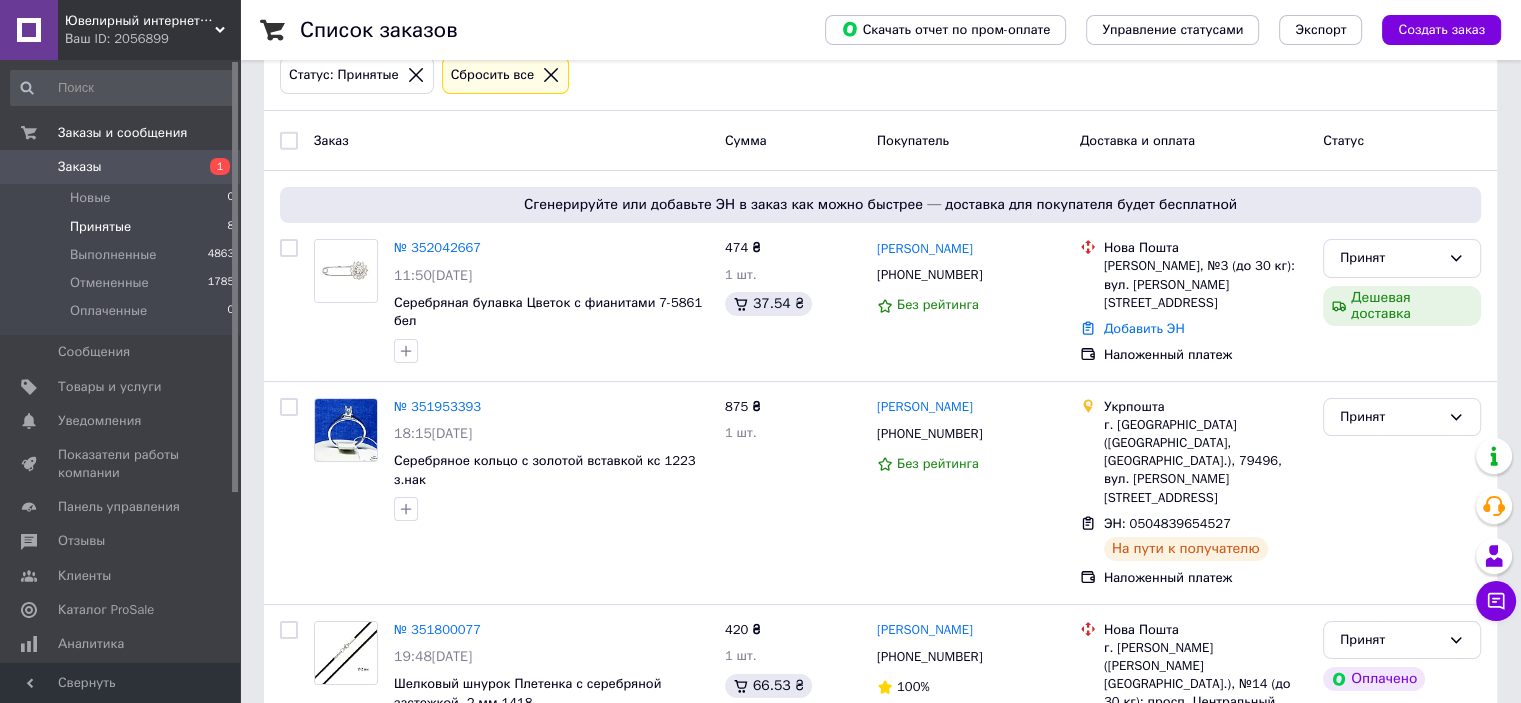 scroll, scrollTop: 0, scrollLeft: 0, axis: both 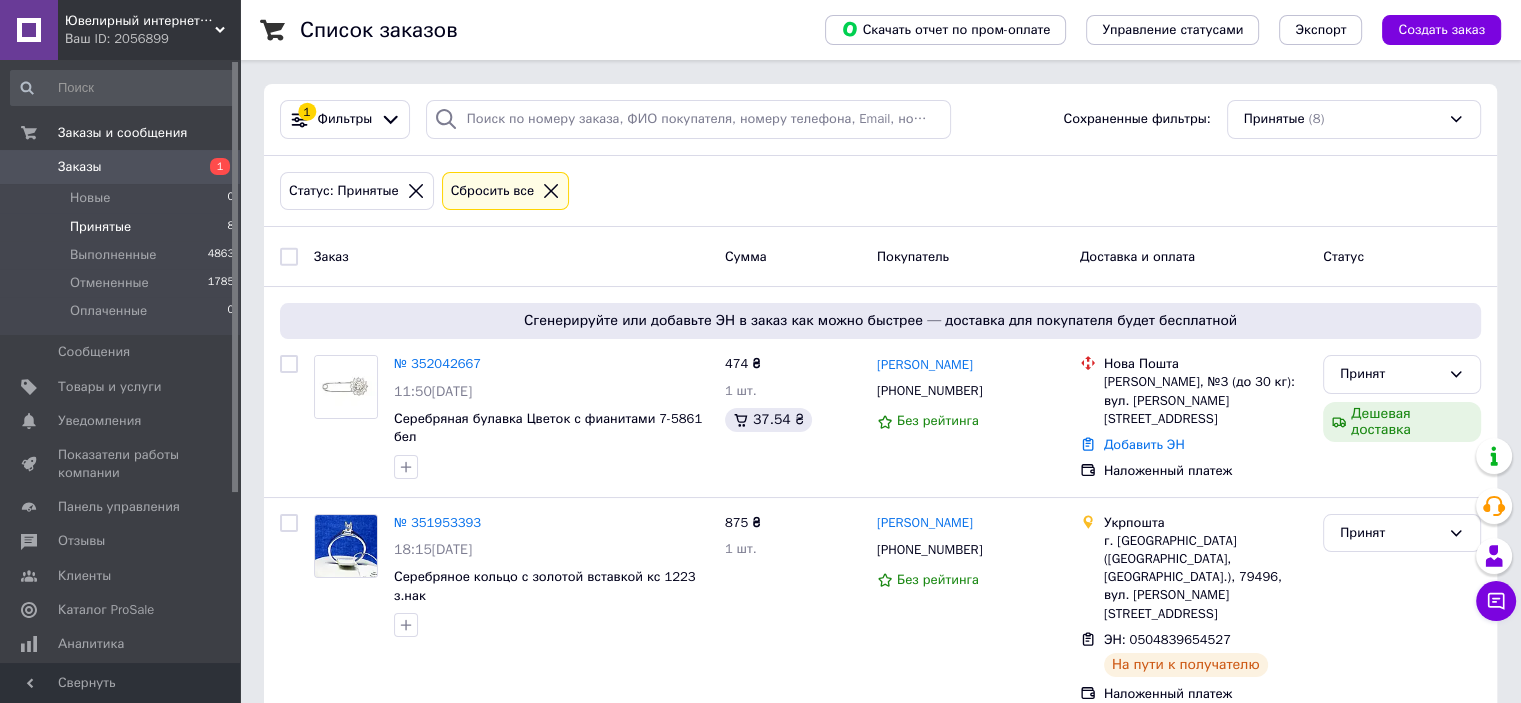 click on "Статус: Принятые Сбросить все" at bounding box center (880, 191) 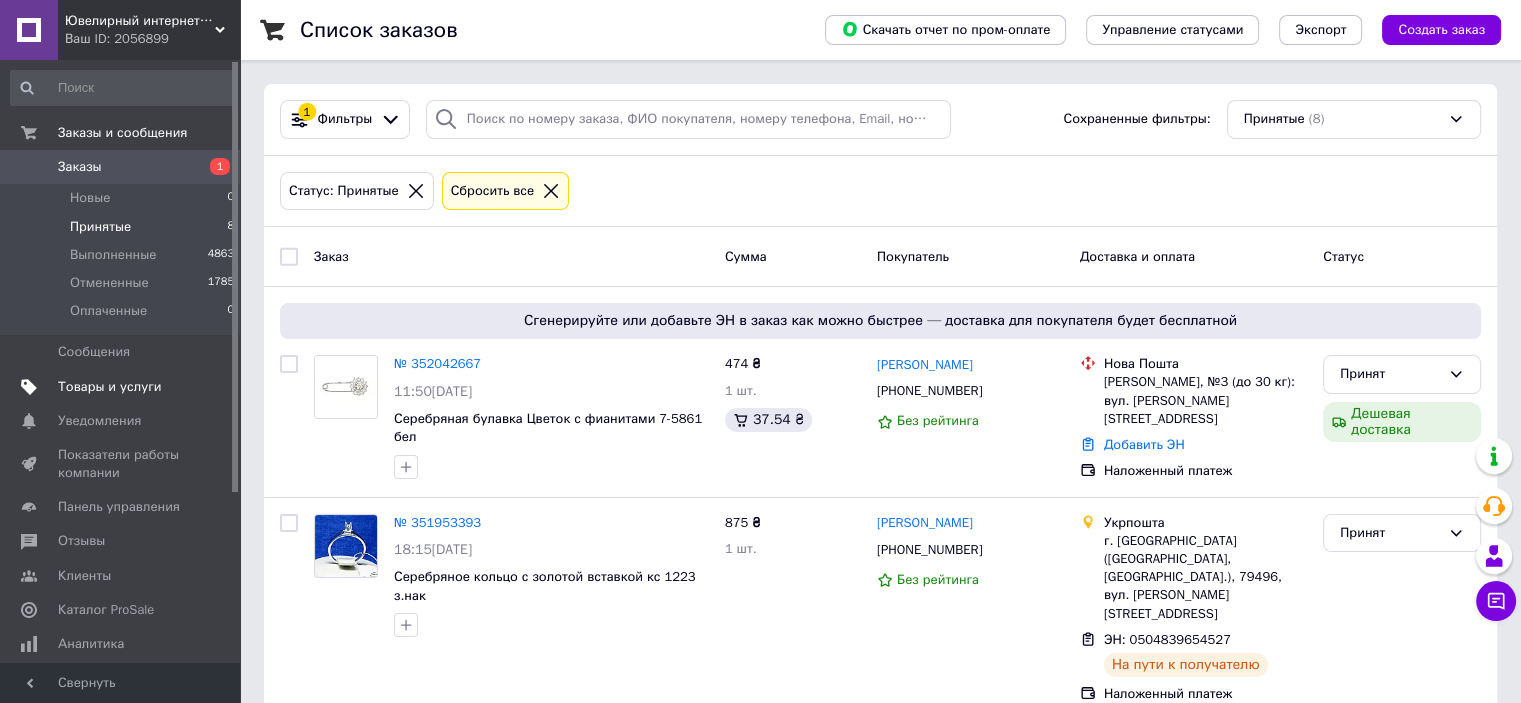 click on "Товары и услуги" at bounding box center [110, 387] 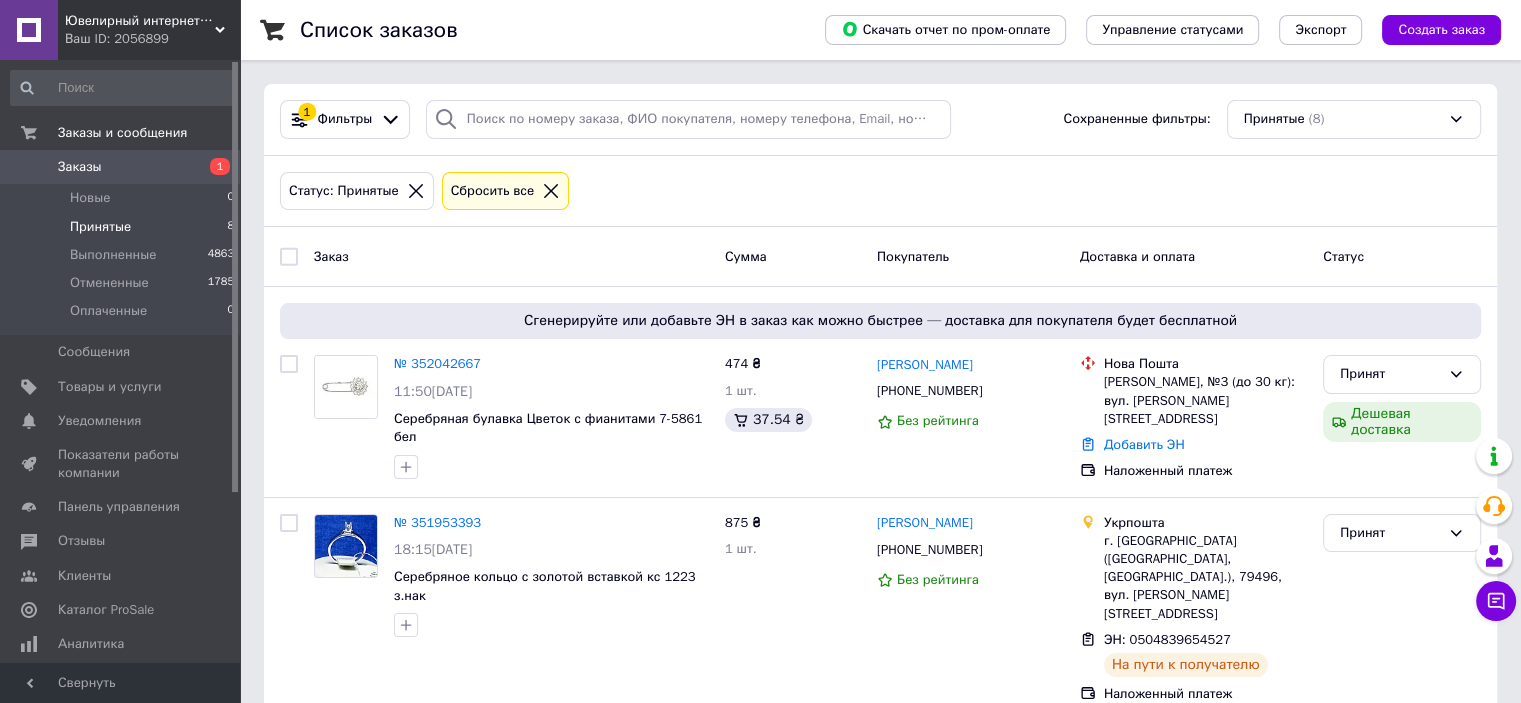 click on "Статус: Принятые Сбросить все" at bounding box center (880, 191) 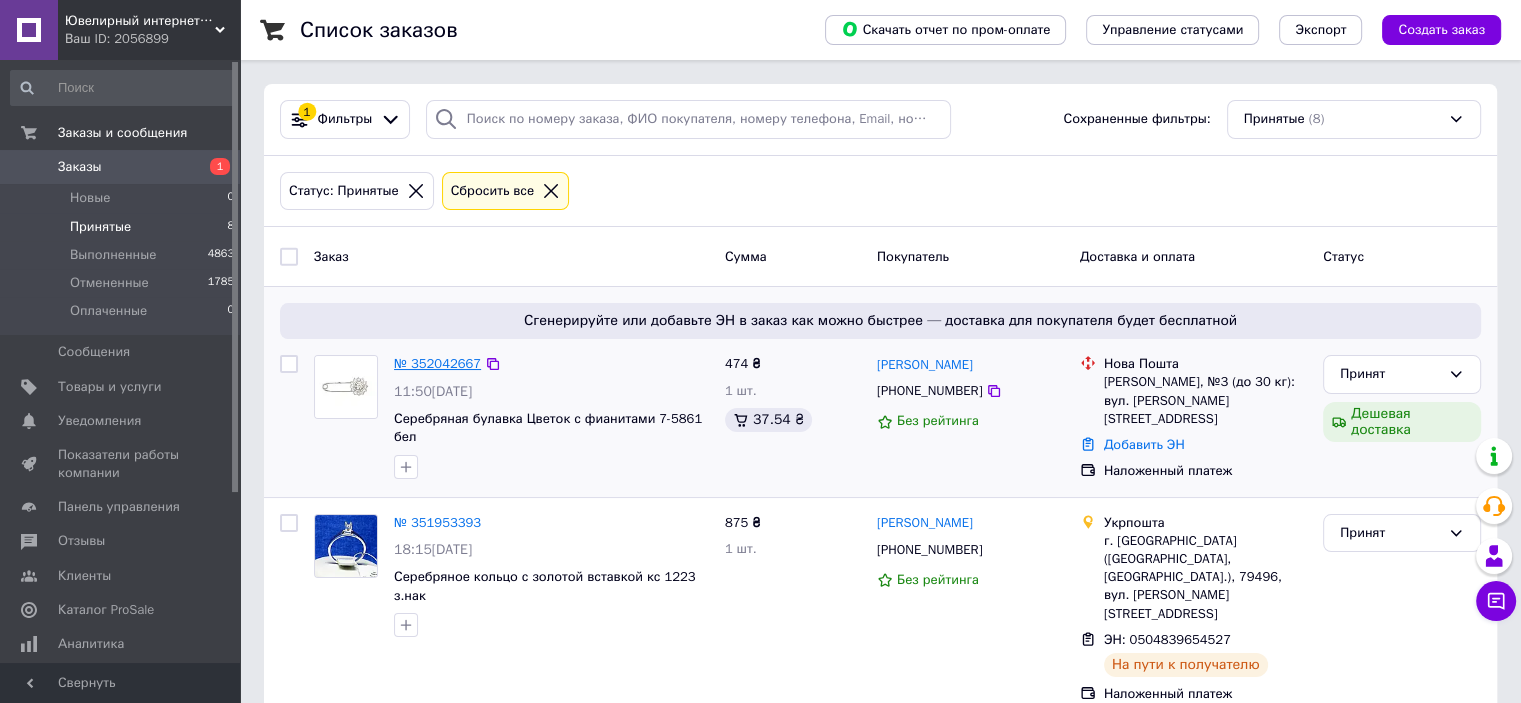 click on "№ 352042667" at bounding box center (437, 363) 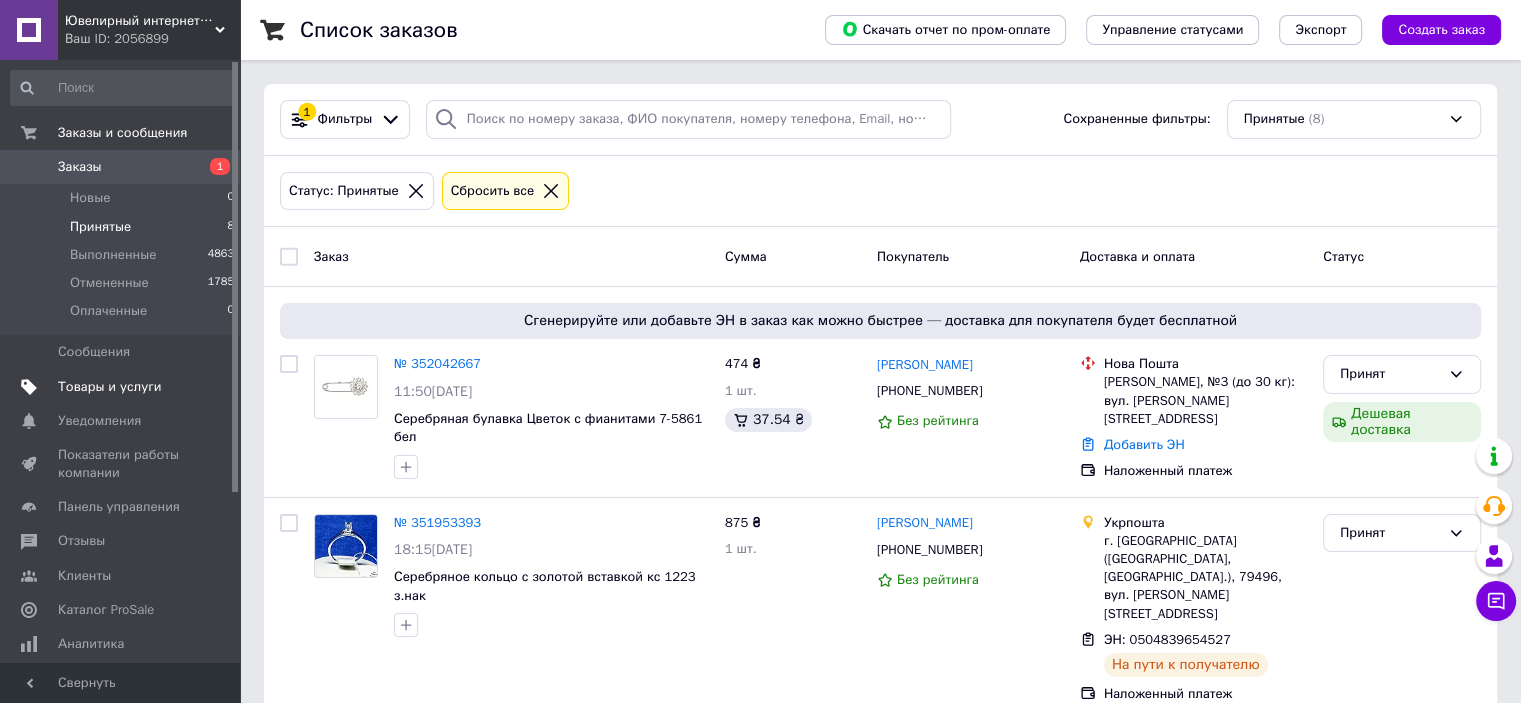 click on "Товары и услуги" at bounding box center (110, 387) 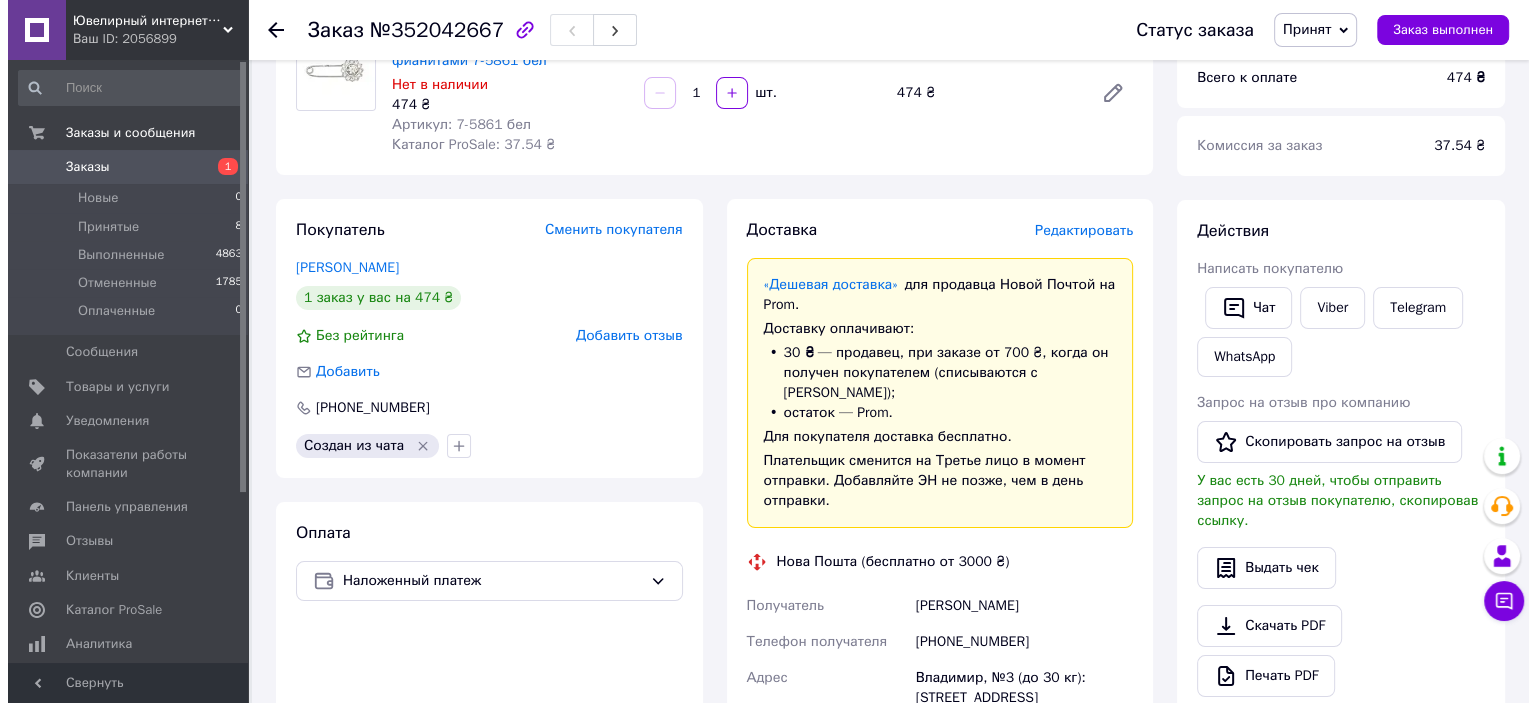 scroll, scrollTop: 200, scrollLeft: 0, axis: vertical 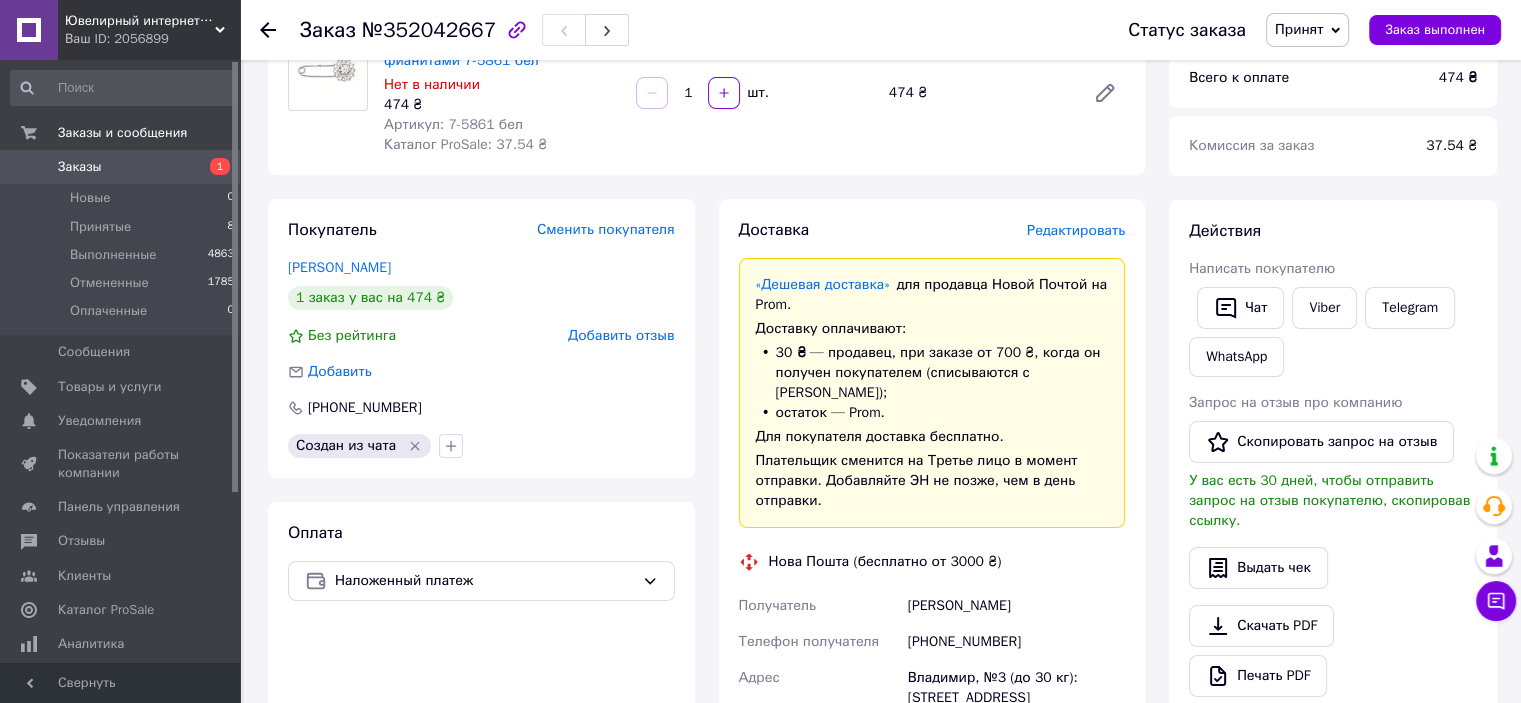 click on "Редактировать" at bounding box center [1076, 230] 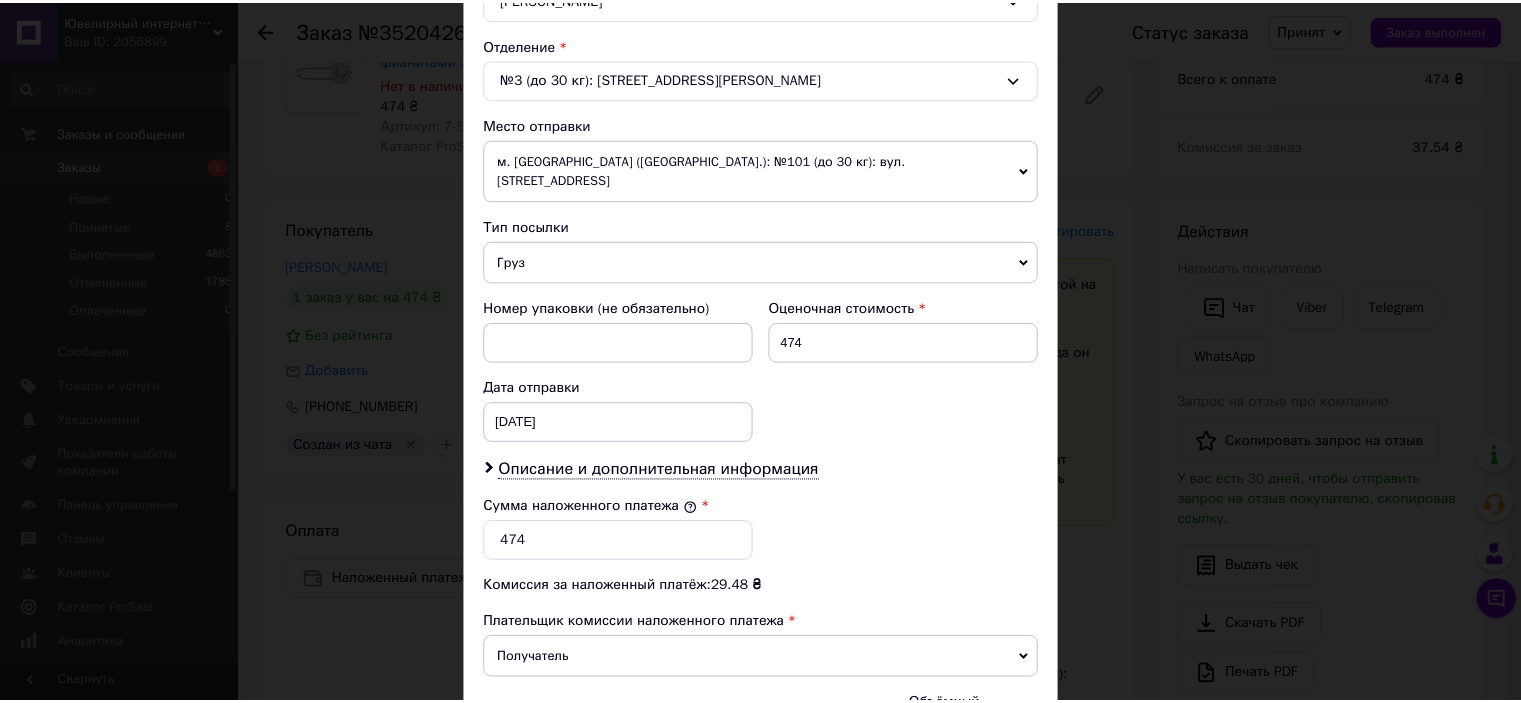 scroll, scrollTop: 500, scrollLeft: 0, axis: vertical 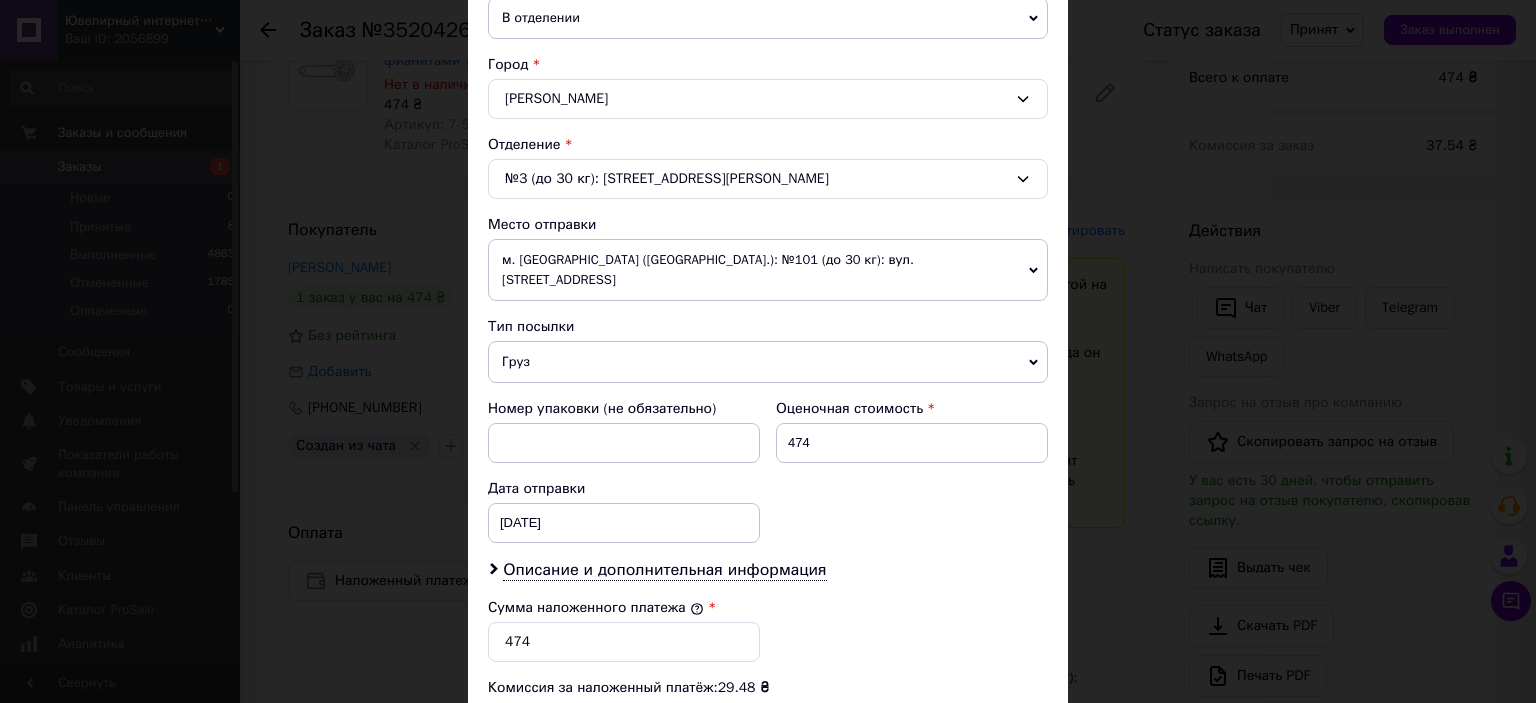 click on "м. [GEOGRAPHIC_DATA] ([GEOGRAPHIC_DATA].): №101 (до 30 кг): вул. [STREET_ADDRESS]" at bounding box center [768, 270] 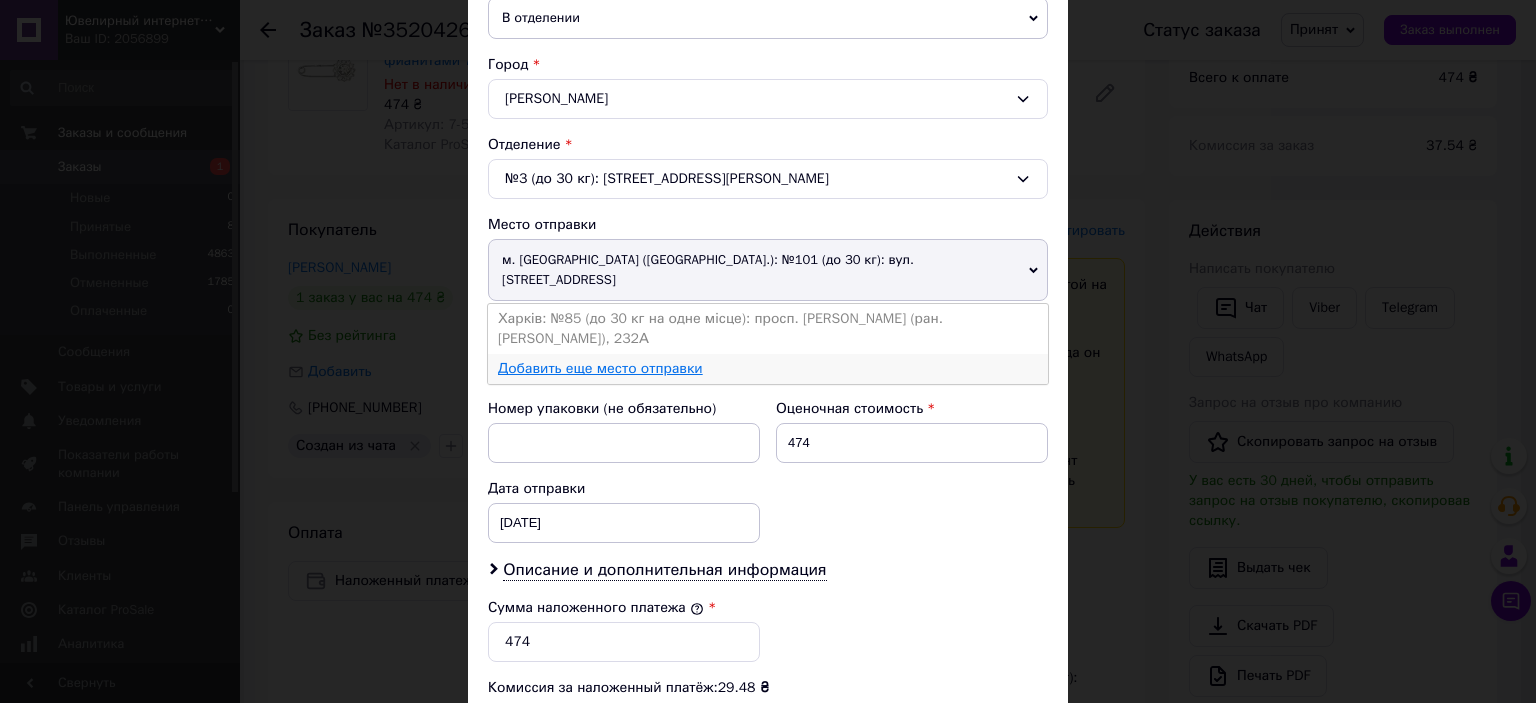 click on "Добавить еще место отправки" at bounding box center [600, 368] 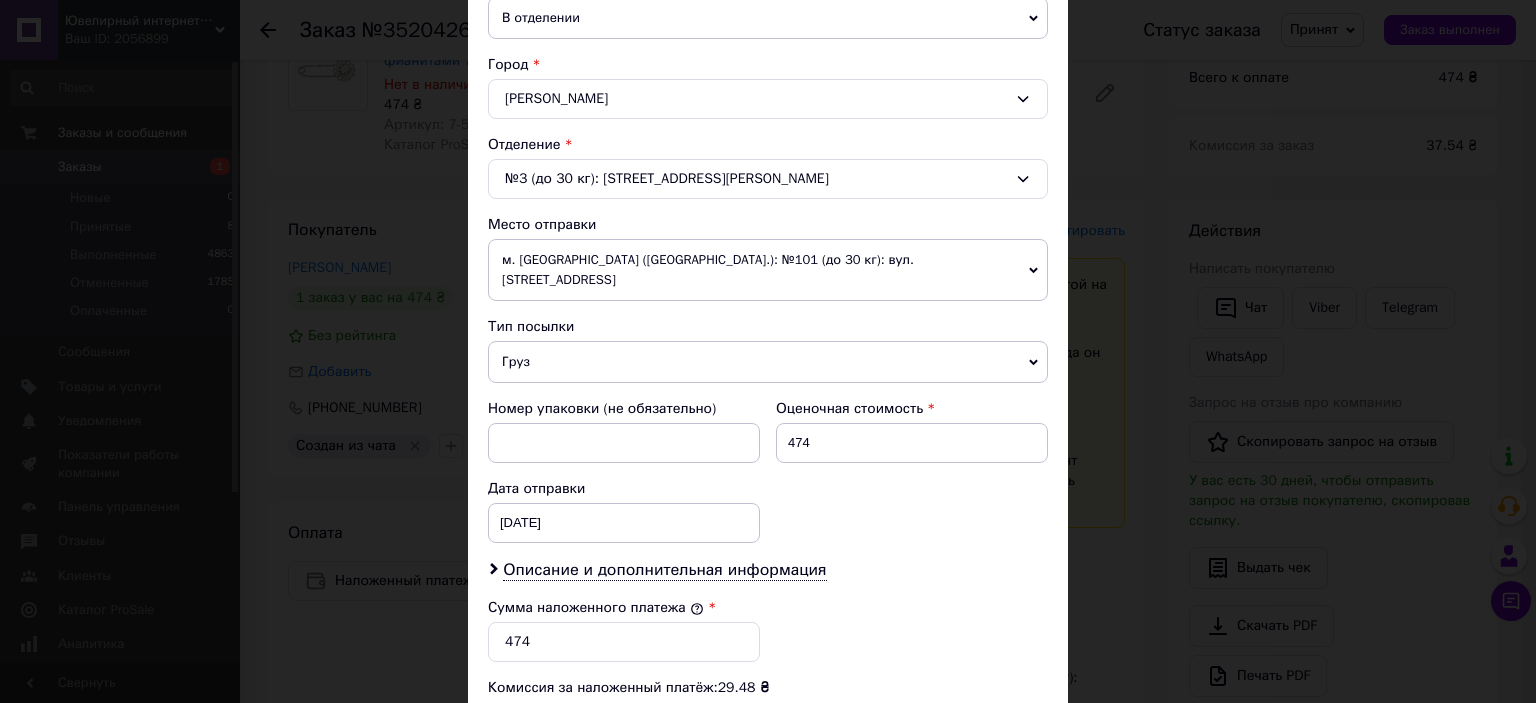 click on "× Редактирование доставки Способ доставки Нова Пошта (бесплатно от 3000 ₴) Плательщик Получатель Отправитель Фамилия получателя Оксентюк Имя получателя [PERSON_NAME] Отчество получателя Телефон получателя [PHONE_NUMBER] Тип доставки В отделении Курьером В почтомате Город Владимир Отделение №3 (до 30 кг): [STREET_ADDRESS][PERSON_NAME] Место отправки м. [GEOGRAPHIC_DATA] ([GEOGRAPHIC_DATA].): №101 (до 30 кг): вул. Зелена, 115Б Харків: №85 (до 30 кг на одне місце): просп. [PERSON_NAME] (ран. [PERSON_NAME]), 232А Добавить еще место отправки Тип посылки Груз Документы Номер упаковки (не обязательно) 474 [DATE] < 2025" at bounding box center [768, 351] 